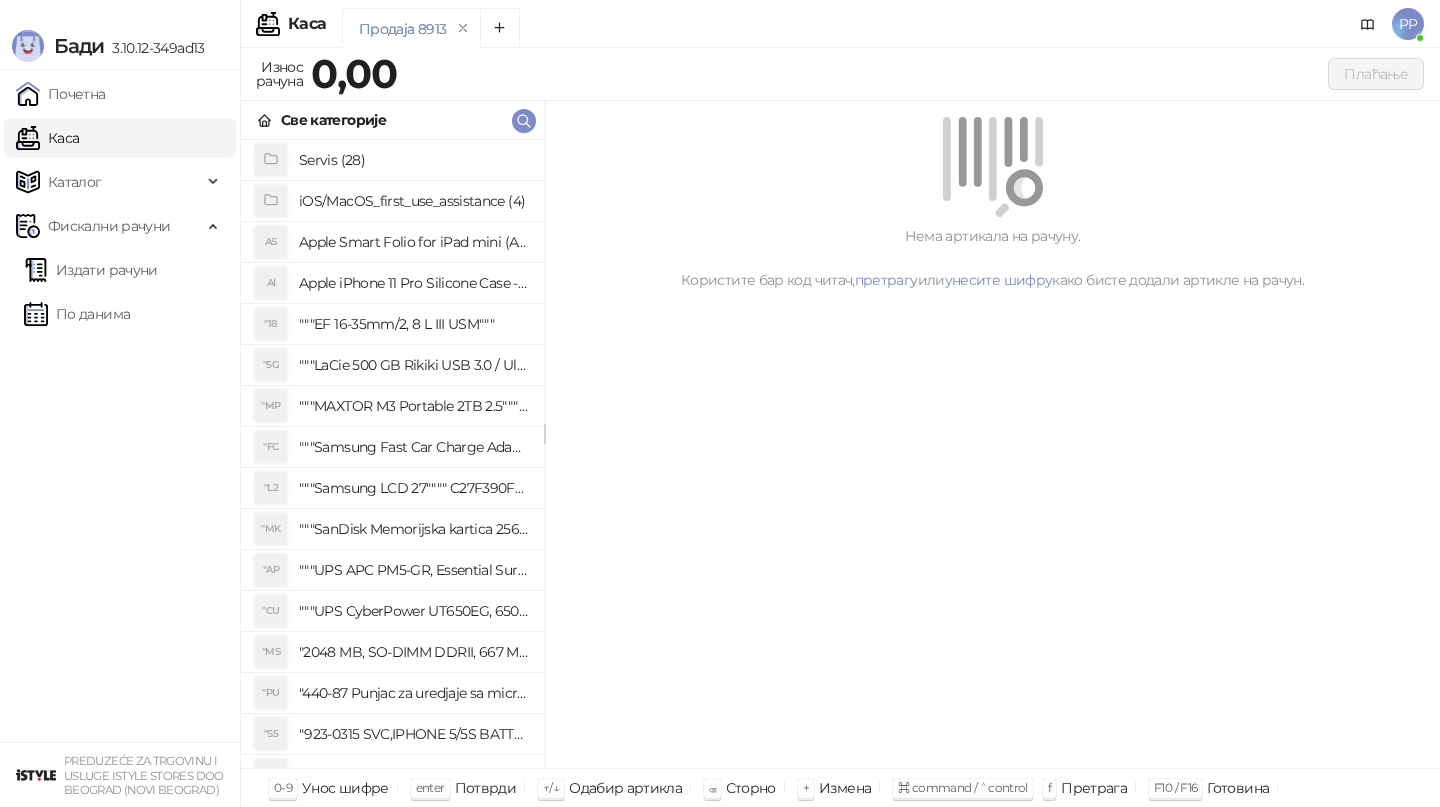scroll, scrollTop: 0, scrollLeft: 0, axis: both 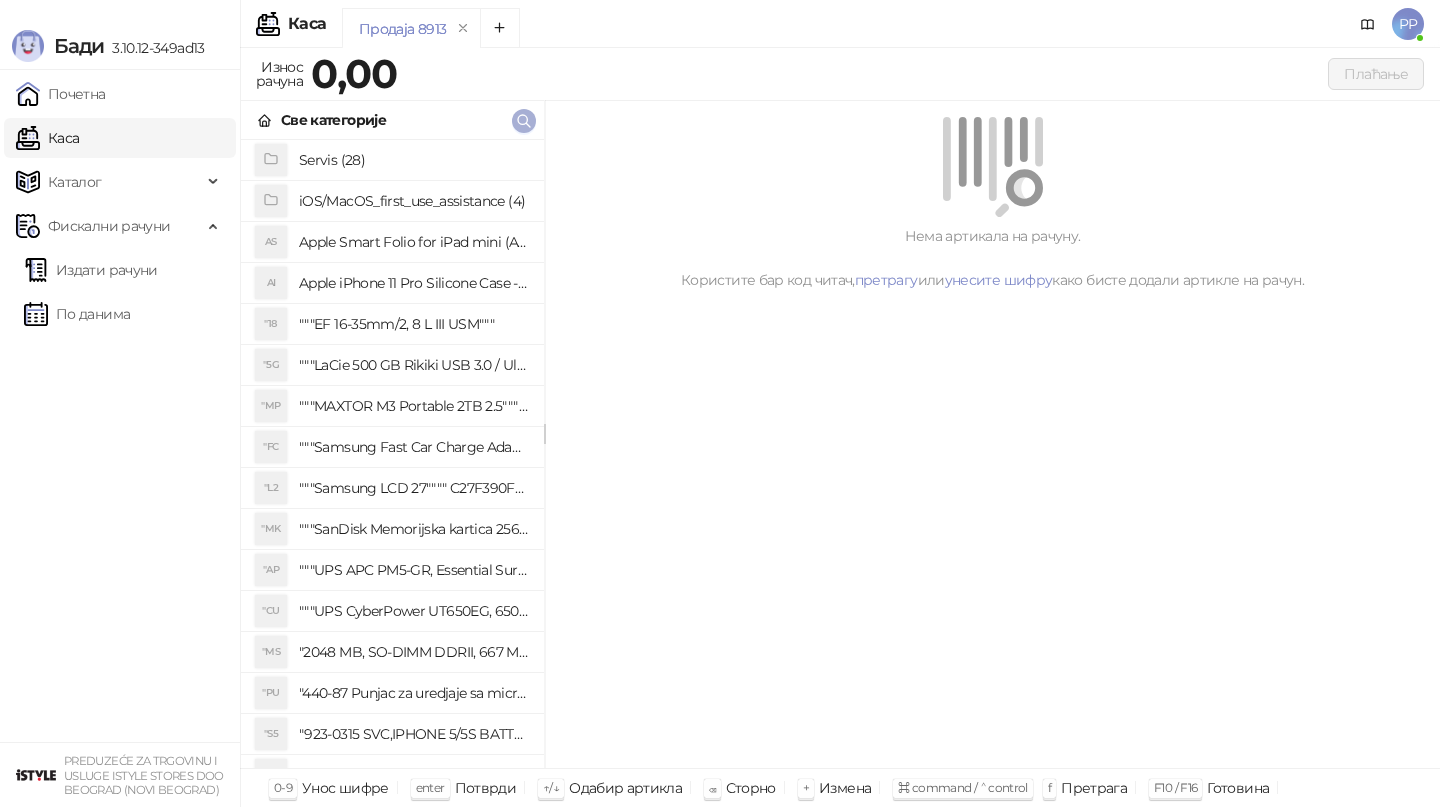 click 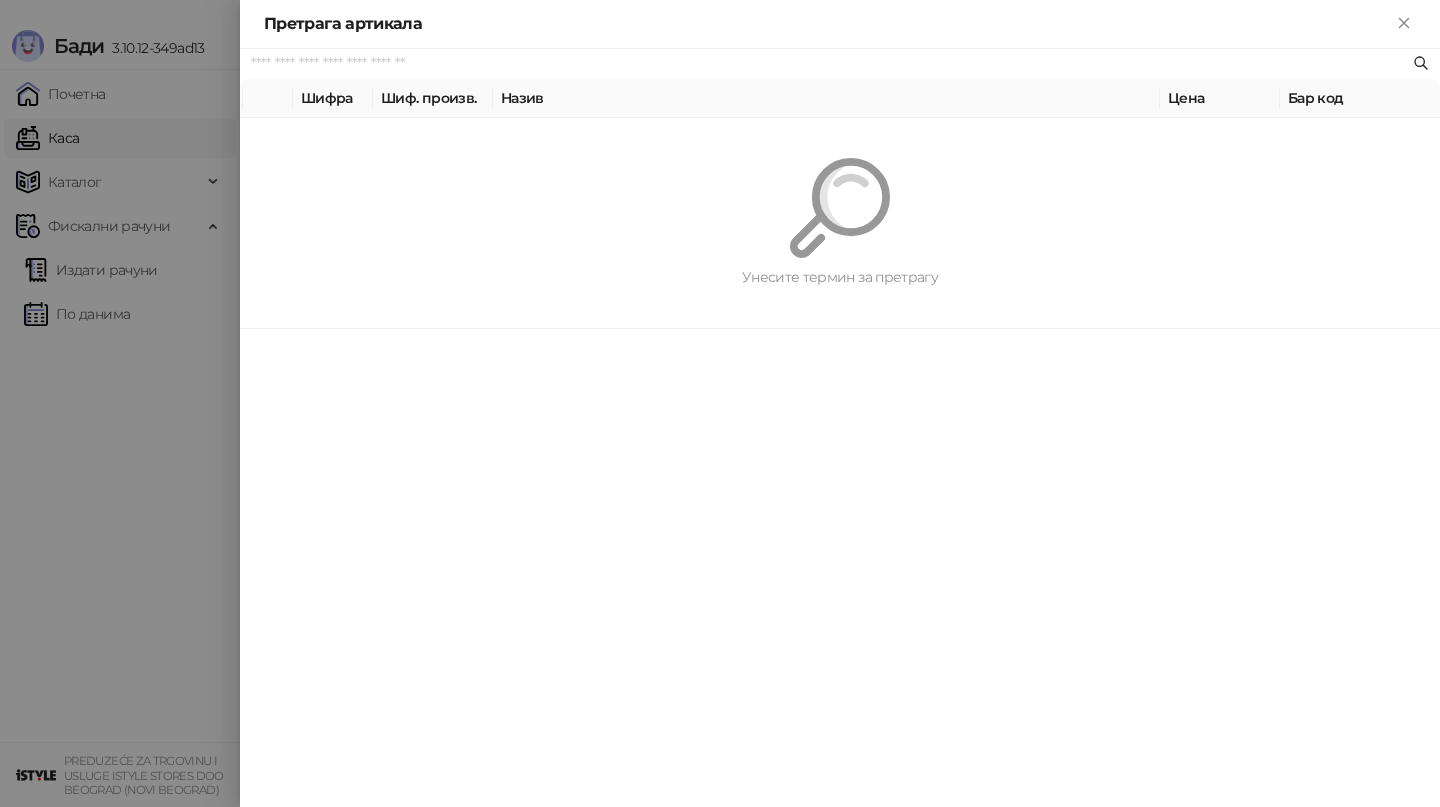 paste on "*********" 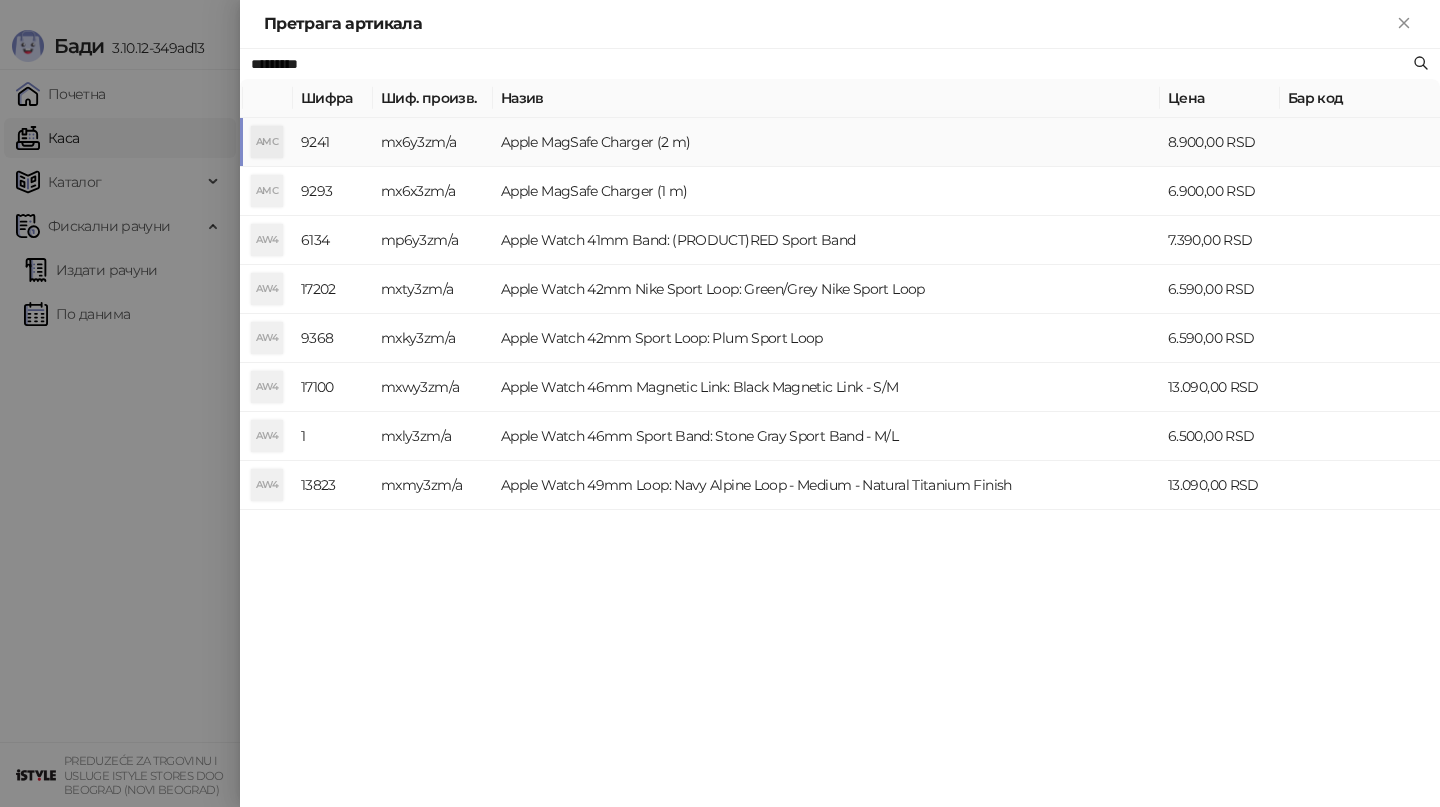 click on "Apple MagSafe Charger (2 m)" at bounding box center [826, 142] 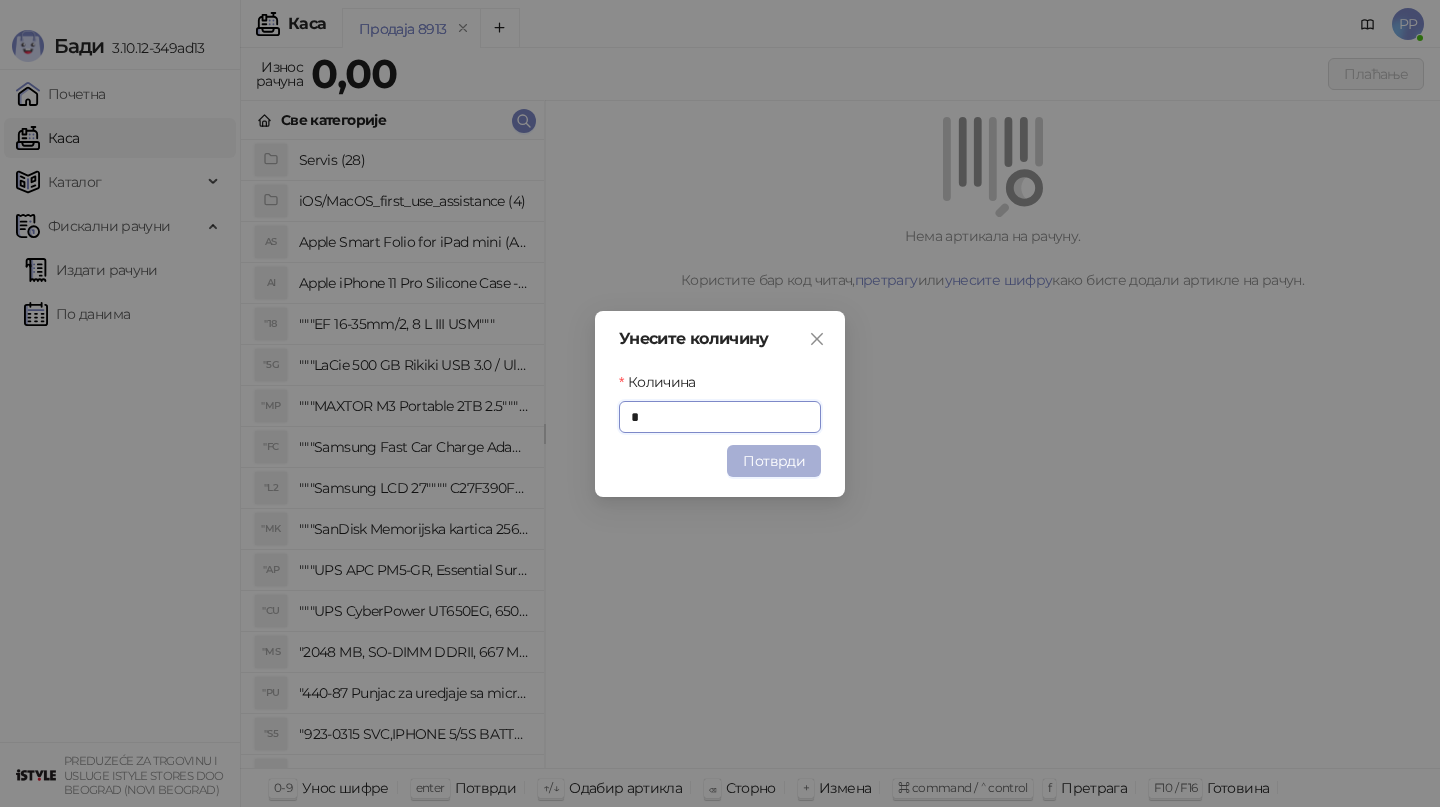 click on "Потврди" at bounding box center [774, 461] 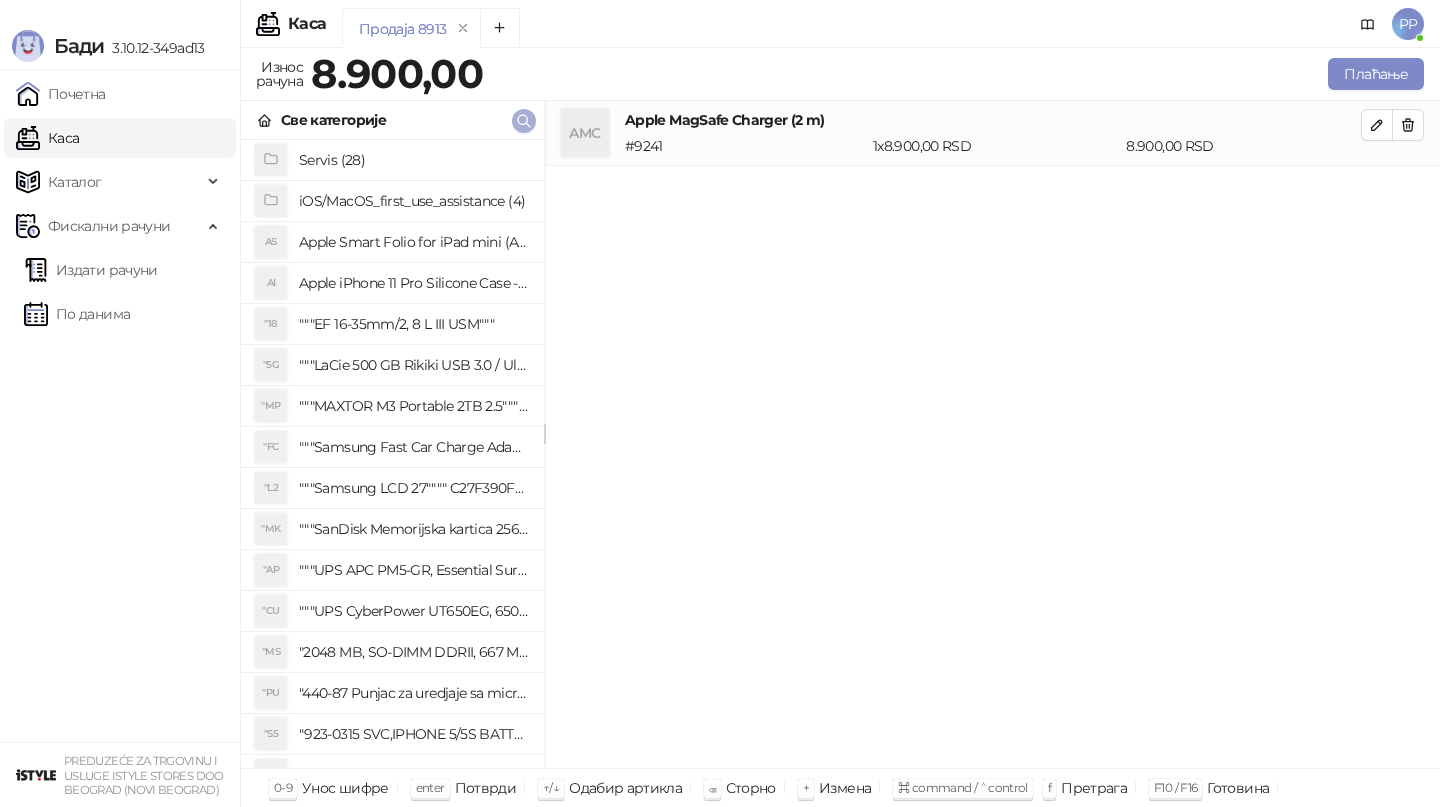 click 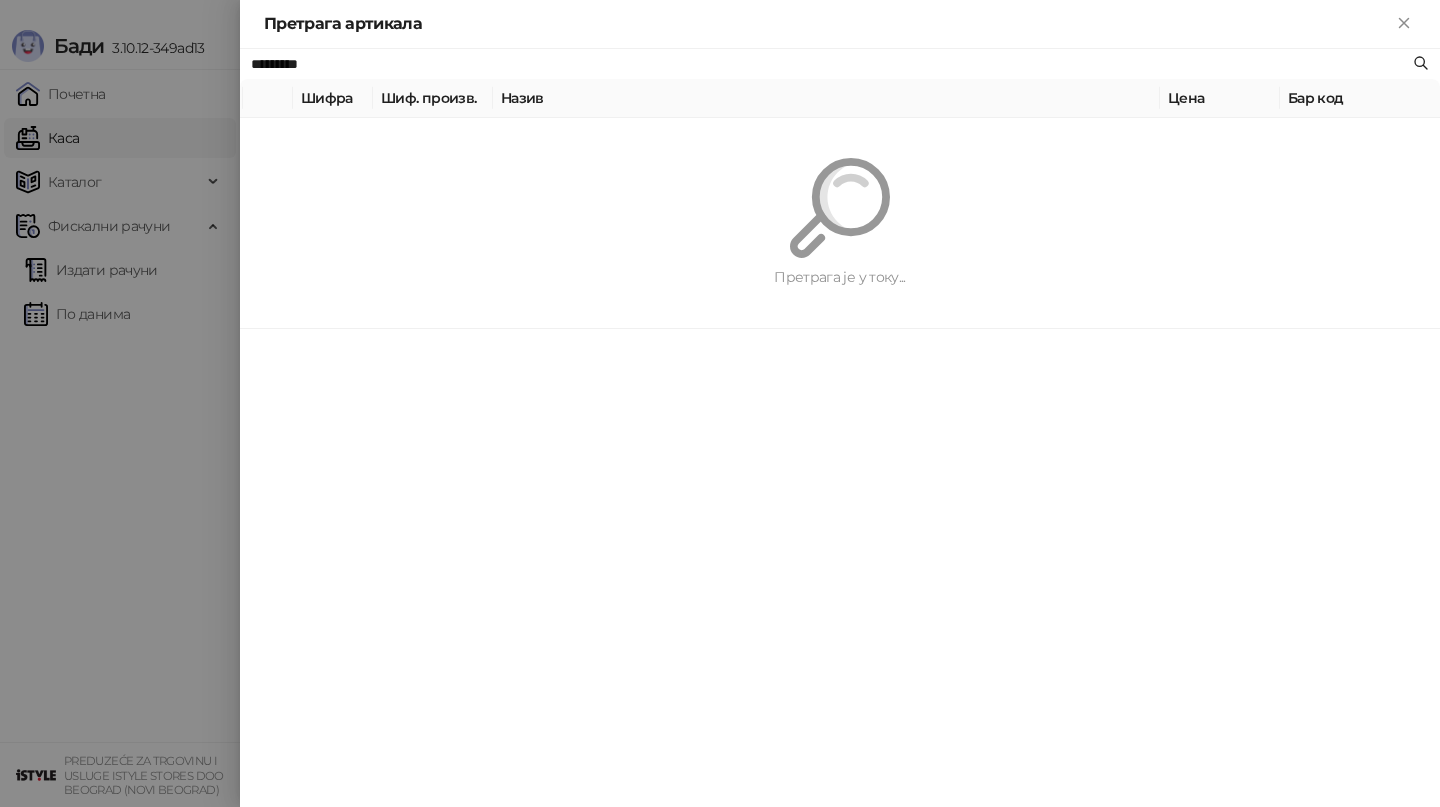 paste 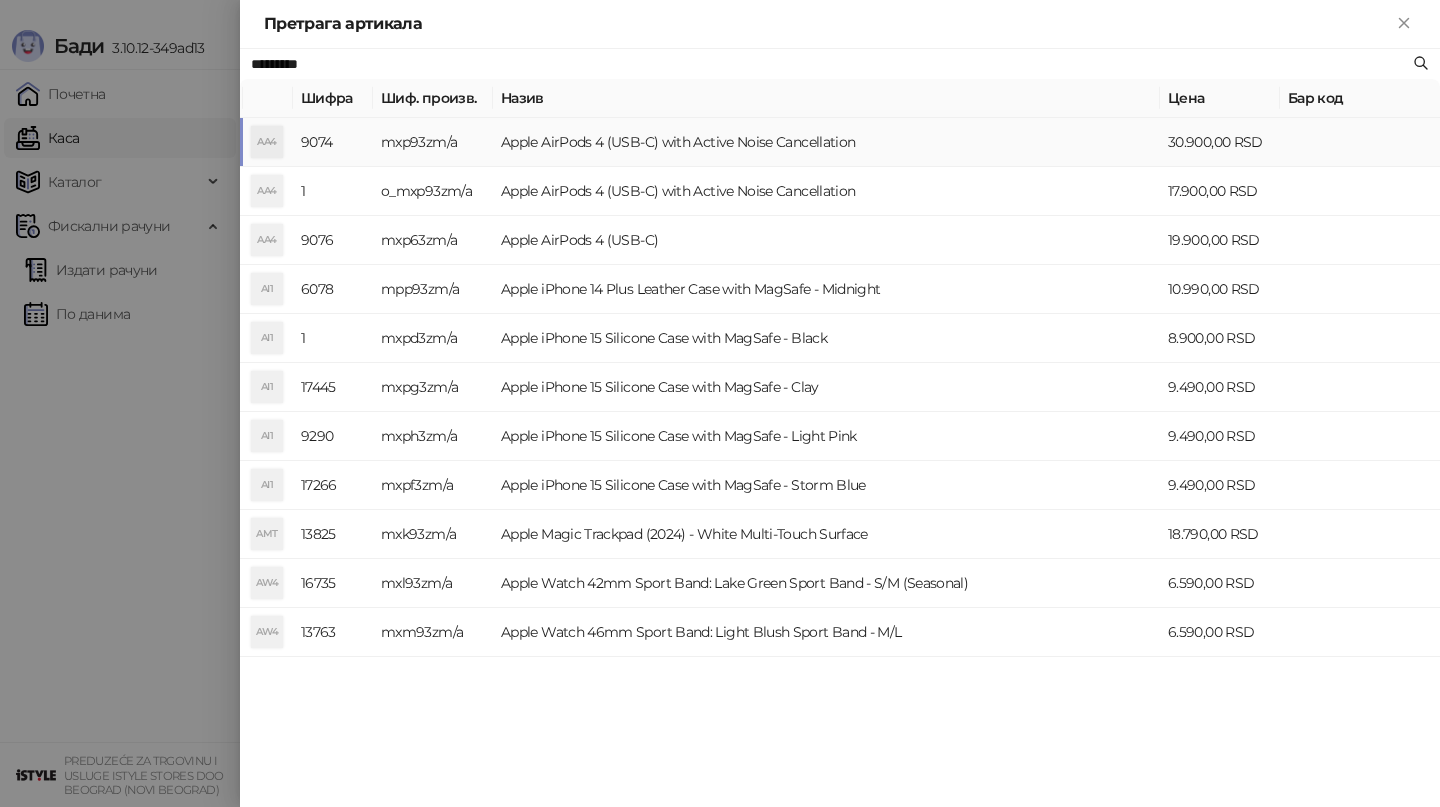 type on "*********" 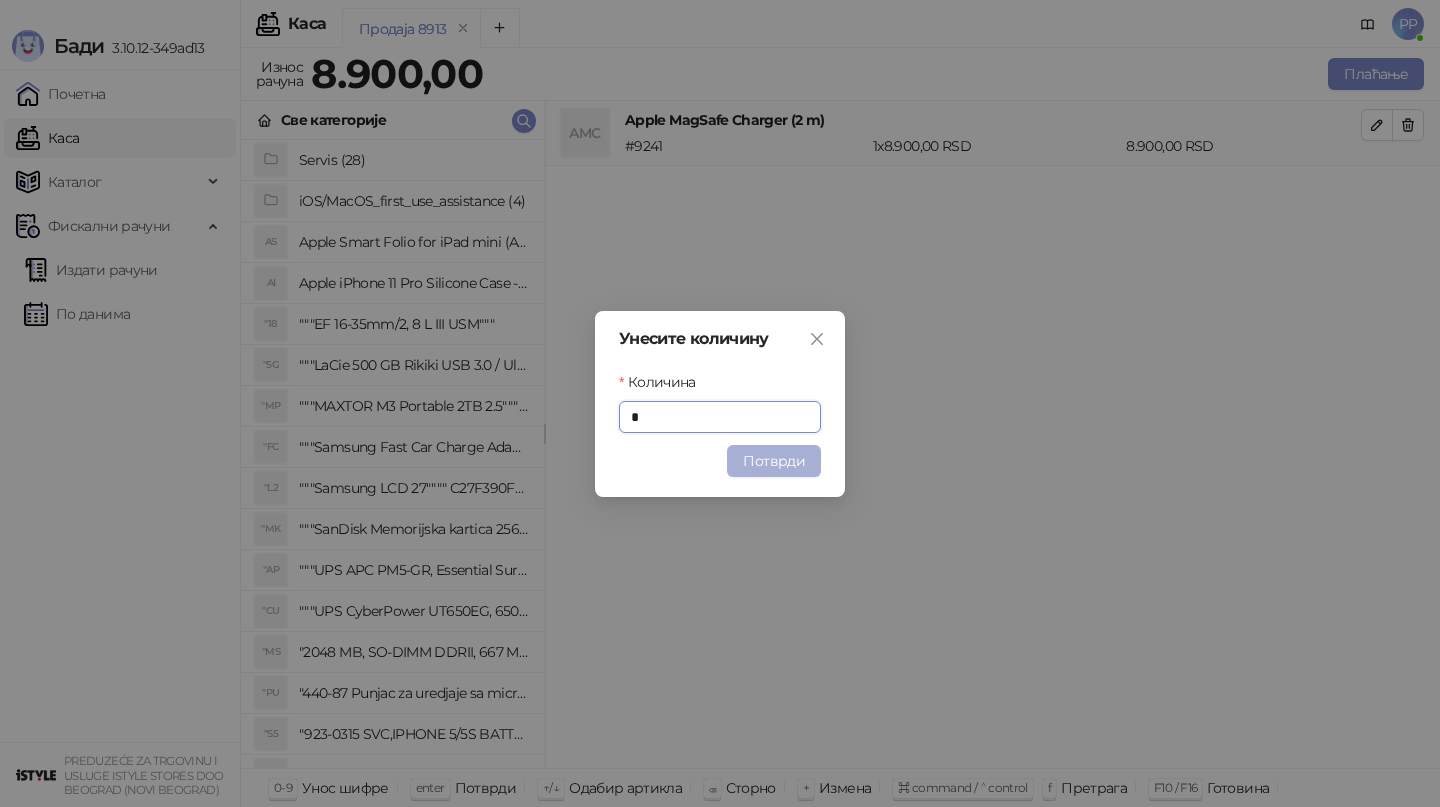 click on "Потврди" at bounding box center (774, 461) 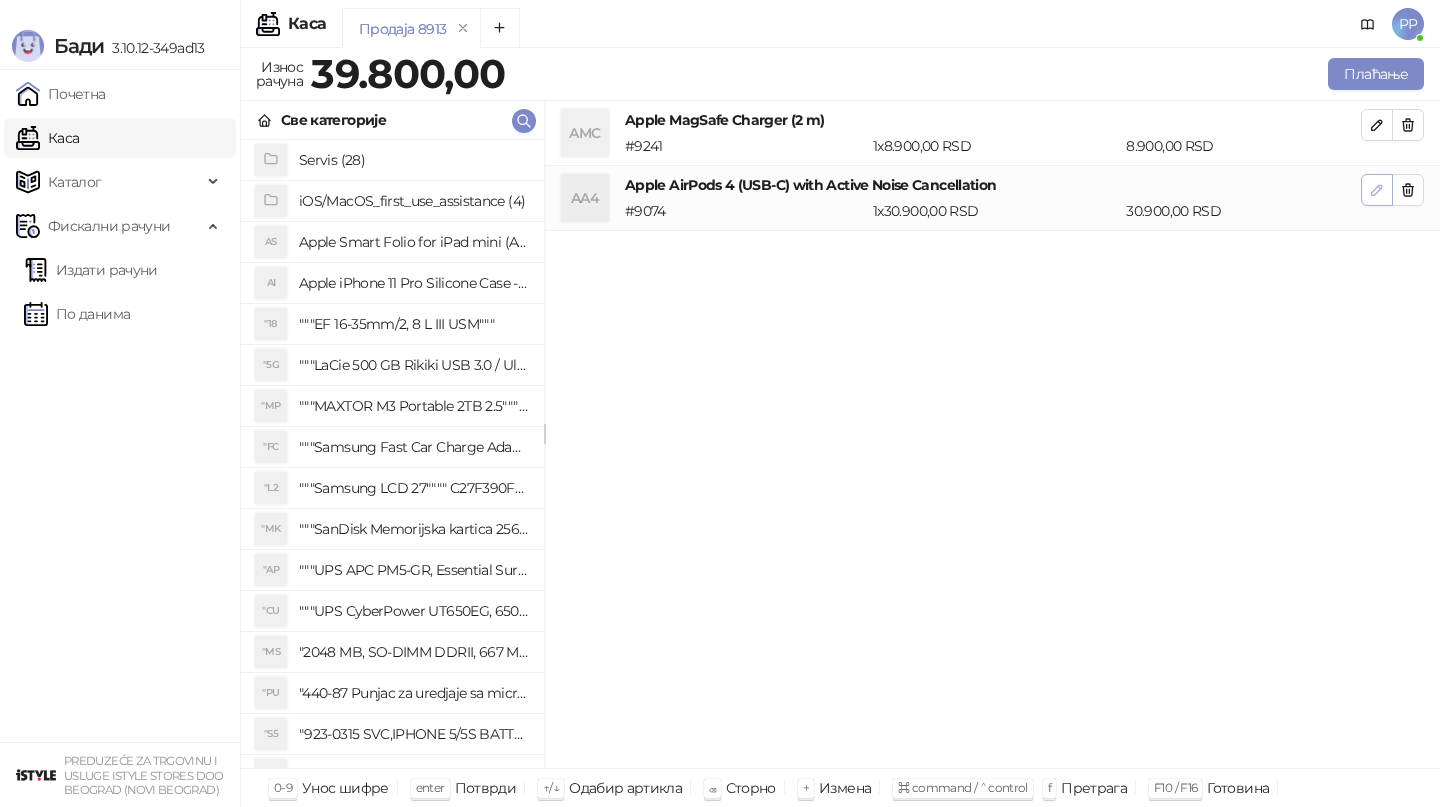 click 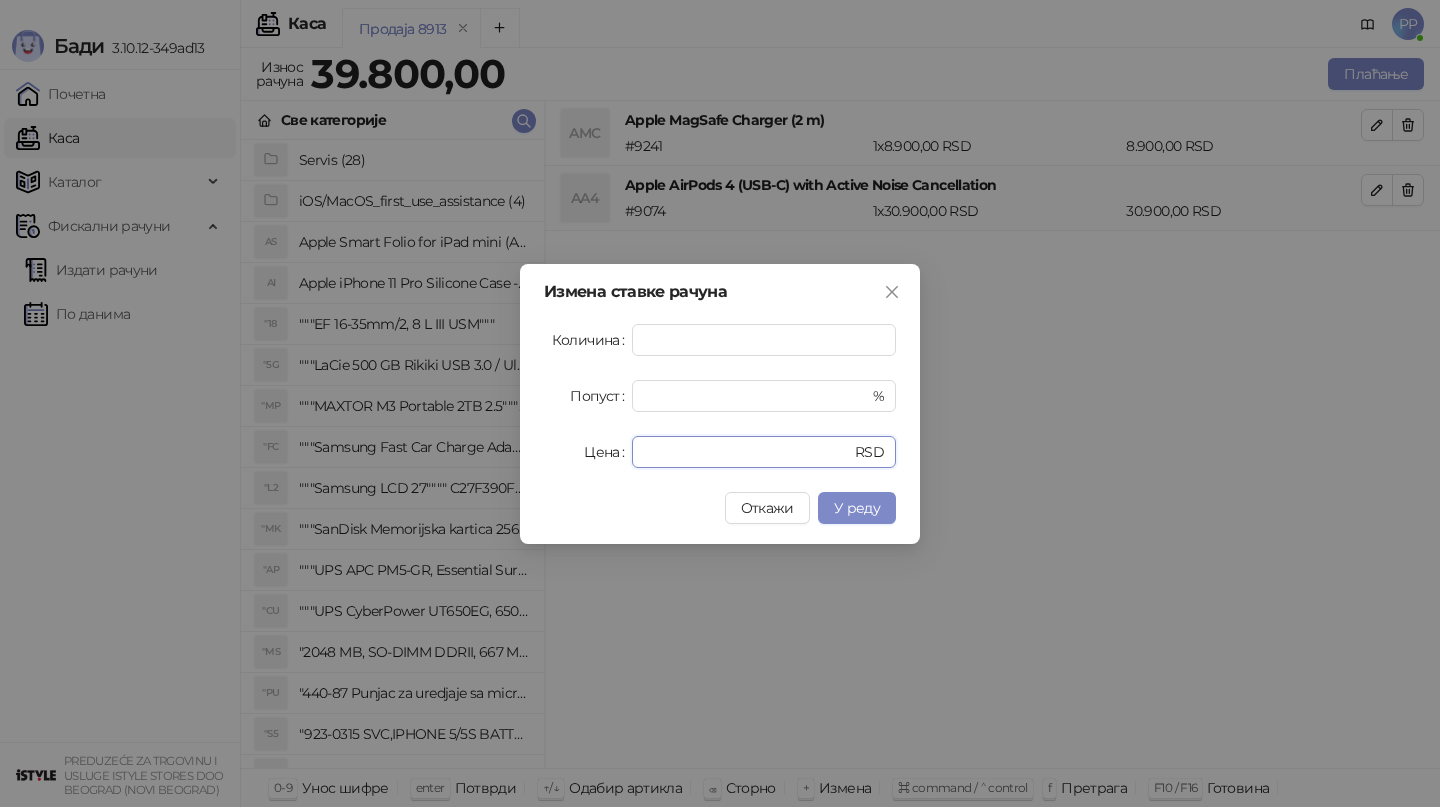 drag, startPoint x: 758, startPoint y: 441, endPoint x: 533, endPoint y: 425, distance: 225.56818 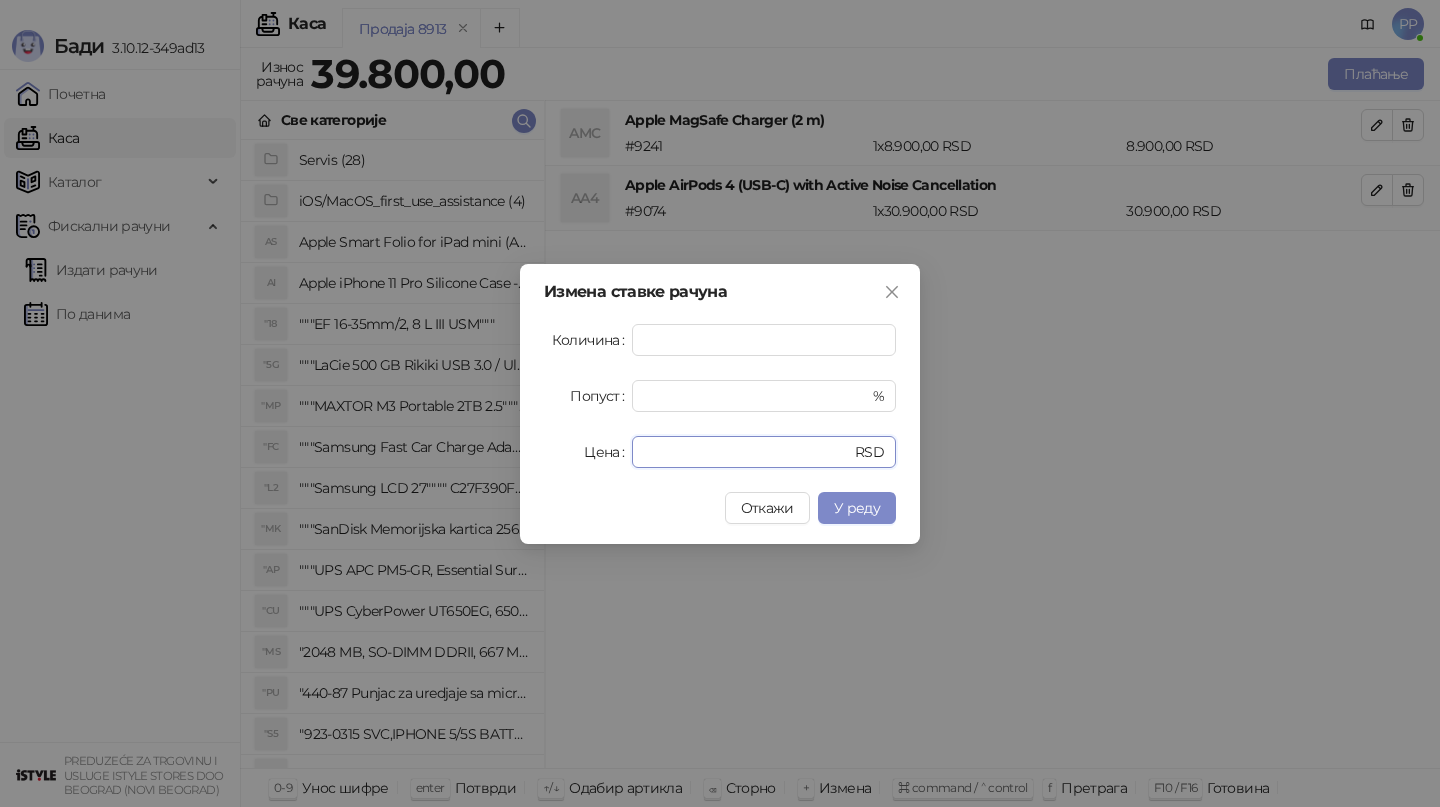 type on "*****" 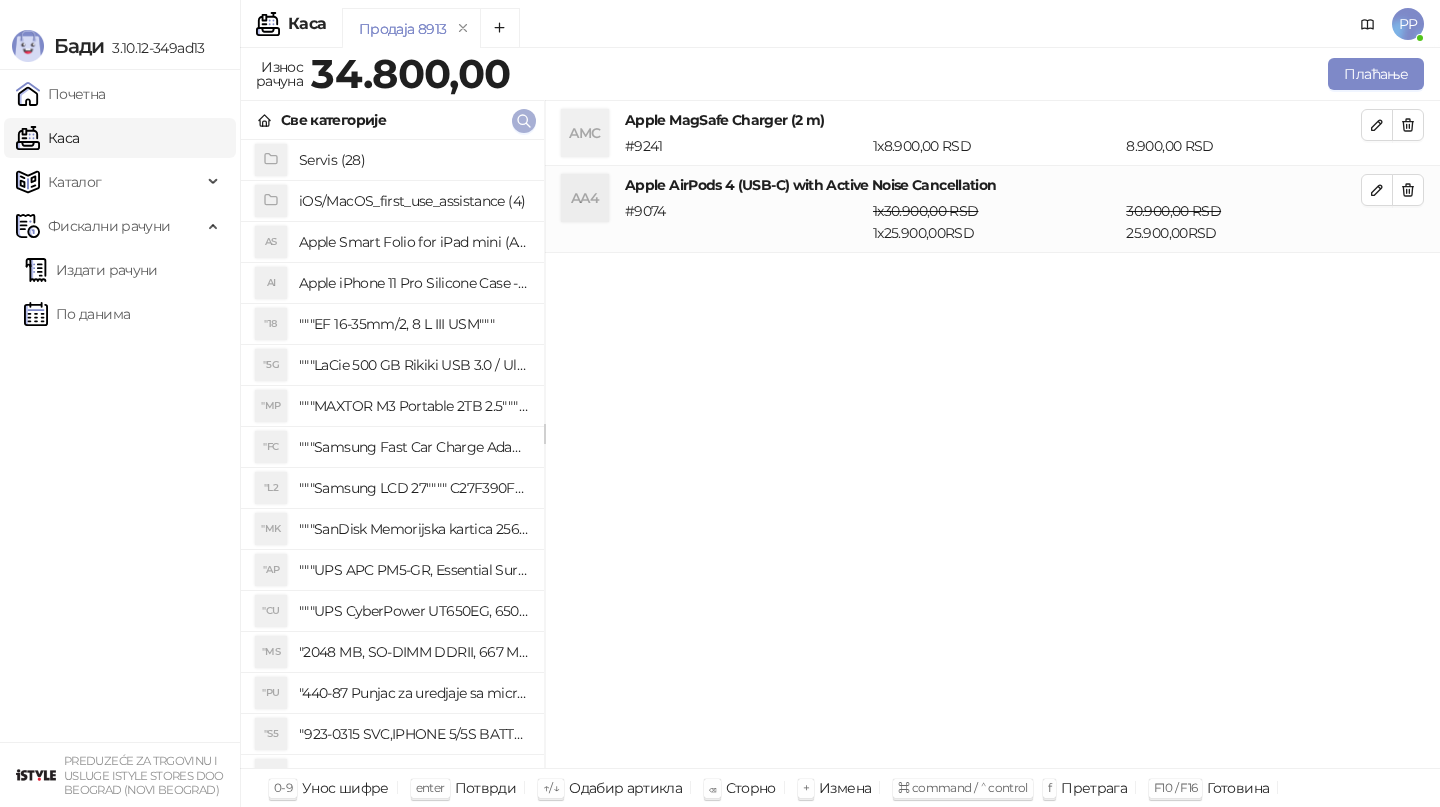 click 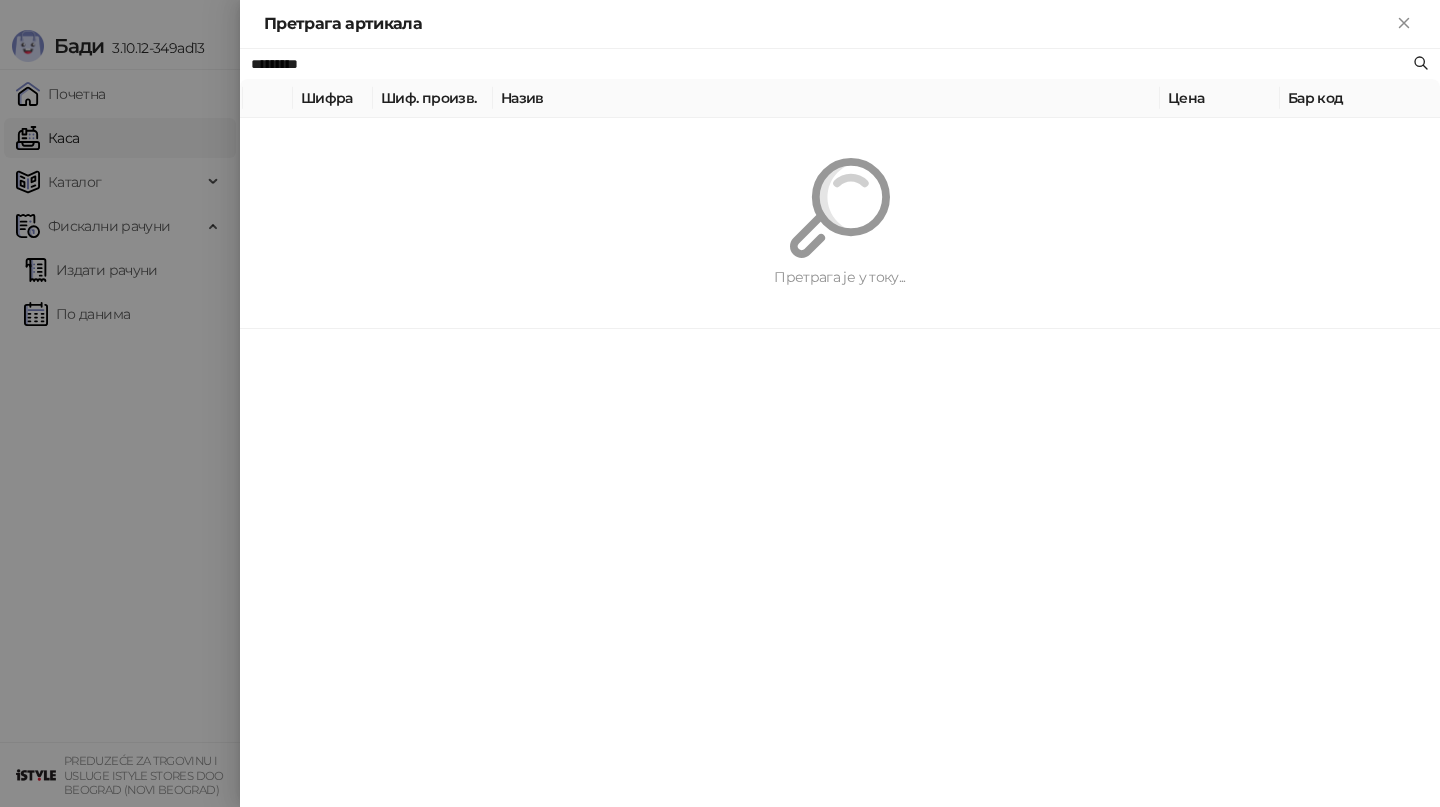paste 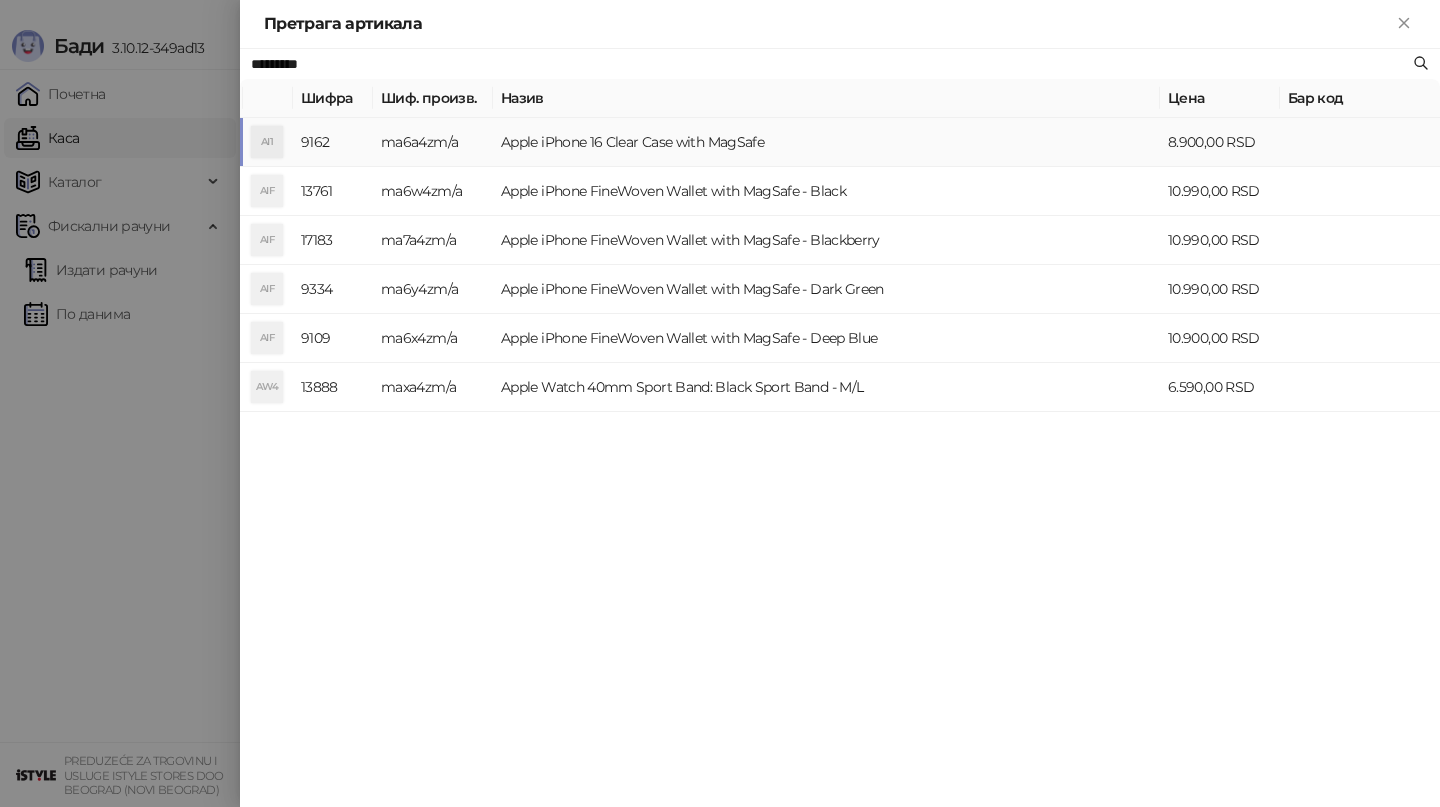 click on "Apple iPhone 16 Clear Case with MagSafe" at bounding box center (826, 142) 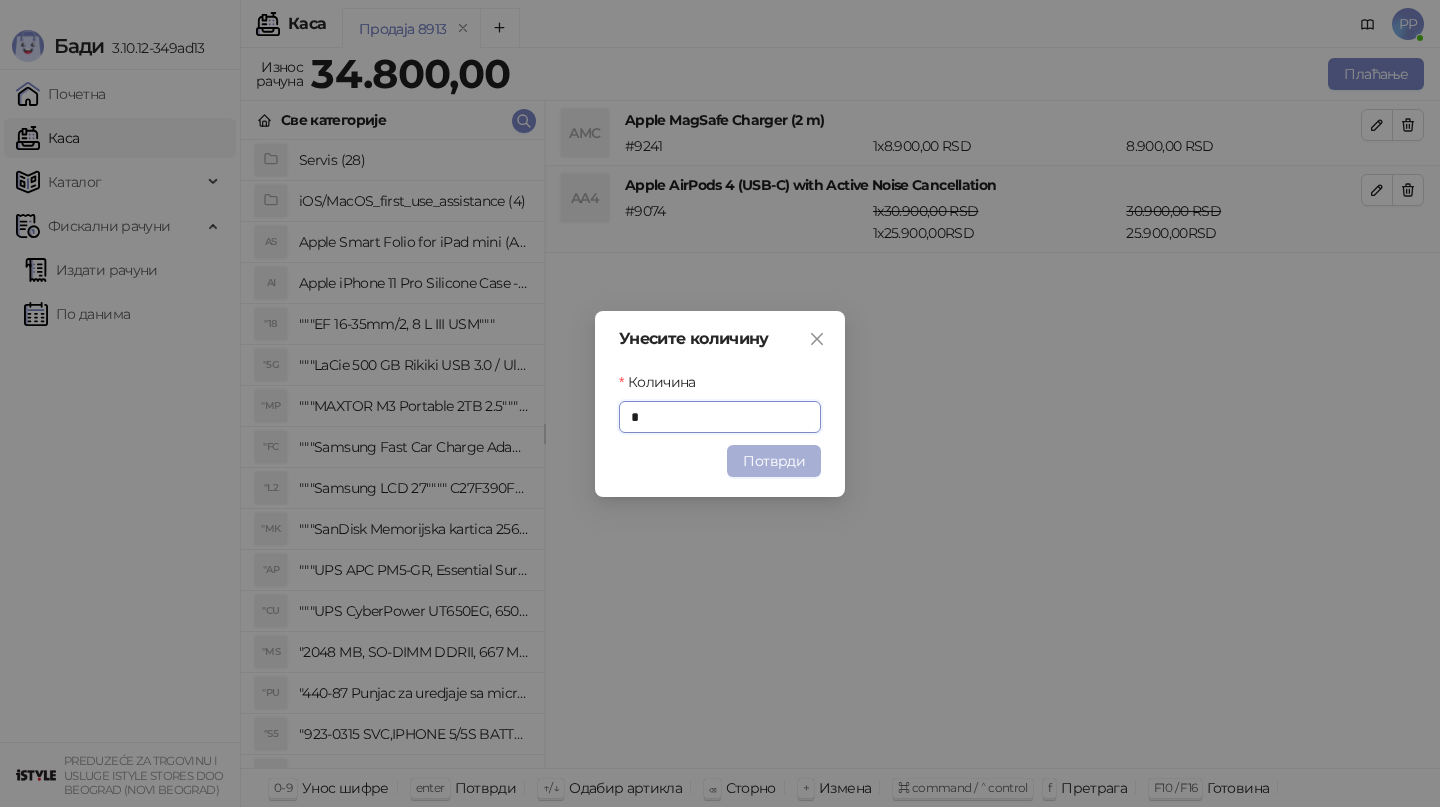 click on "Потврди" at bounding box center [774, 461] 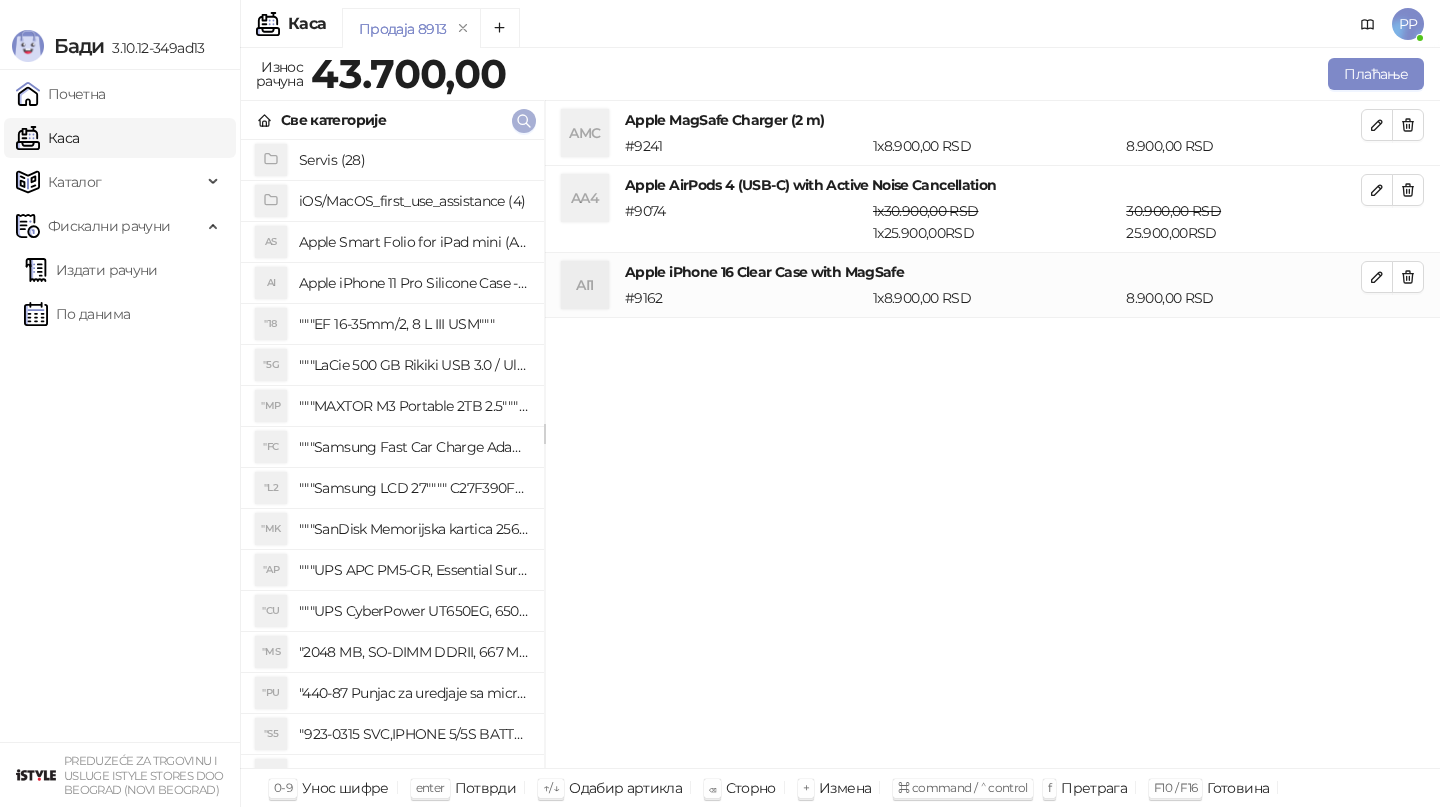 click 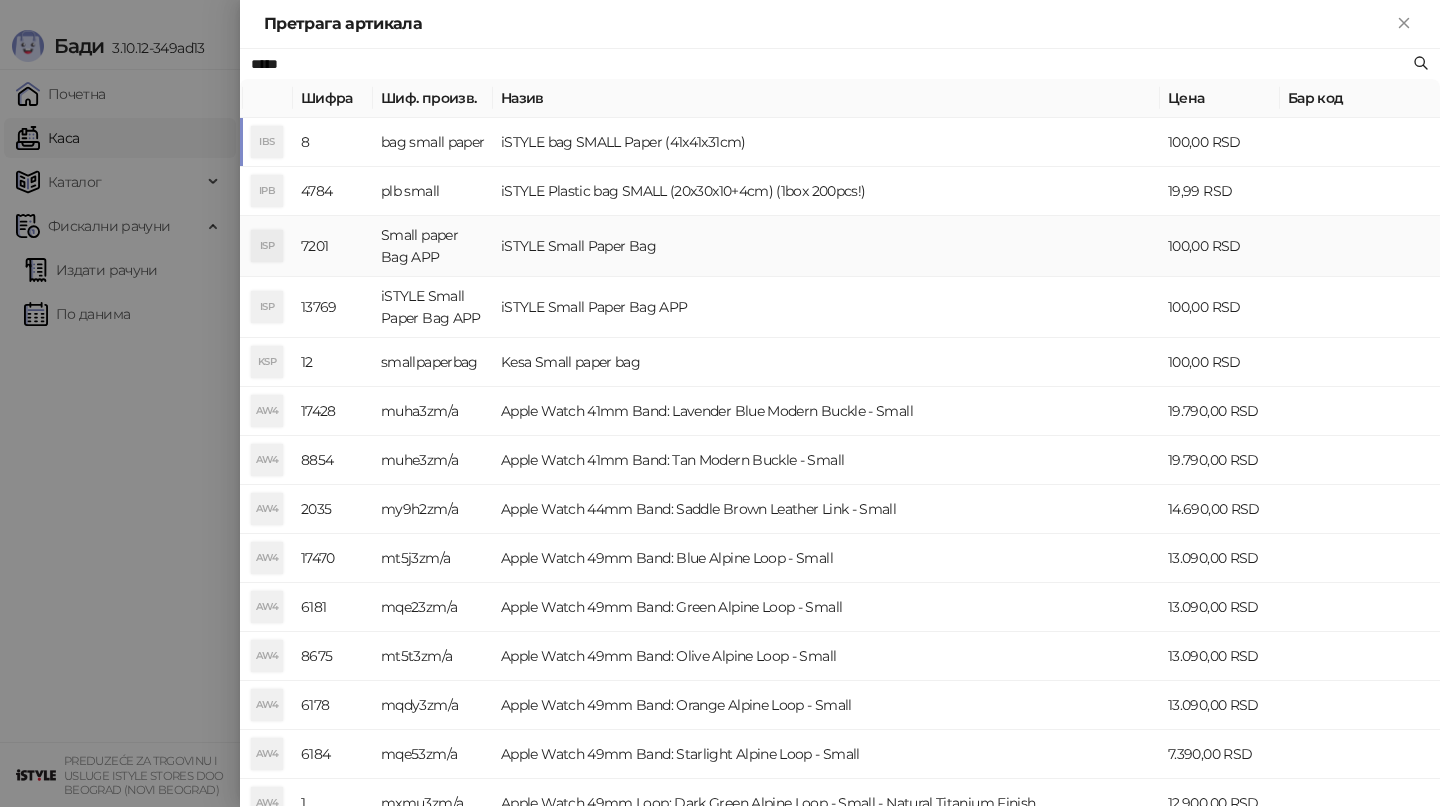 type on "*****" 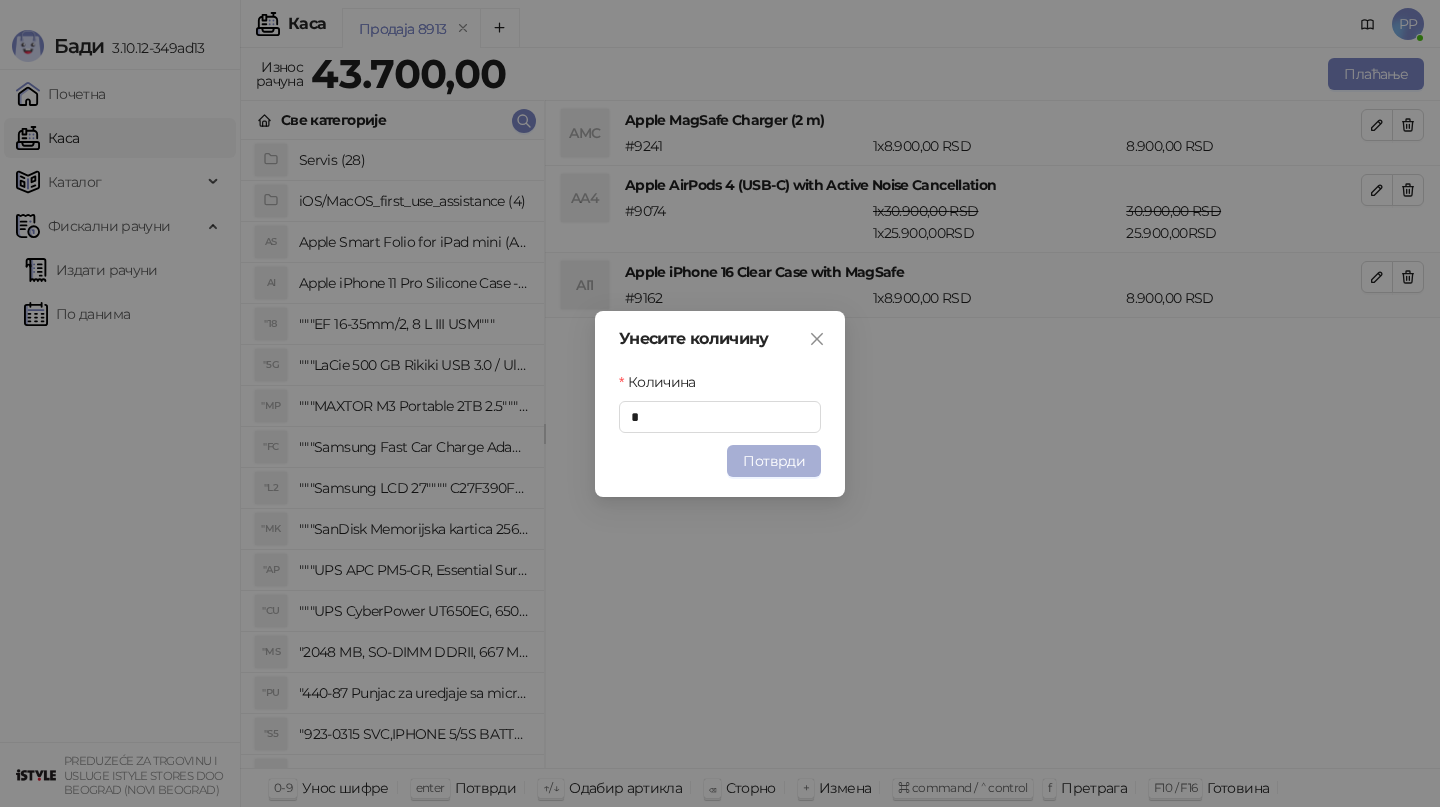 click on "Потврди" at bounding box center [774, 461] 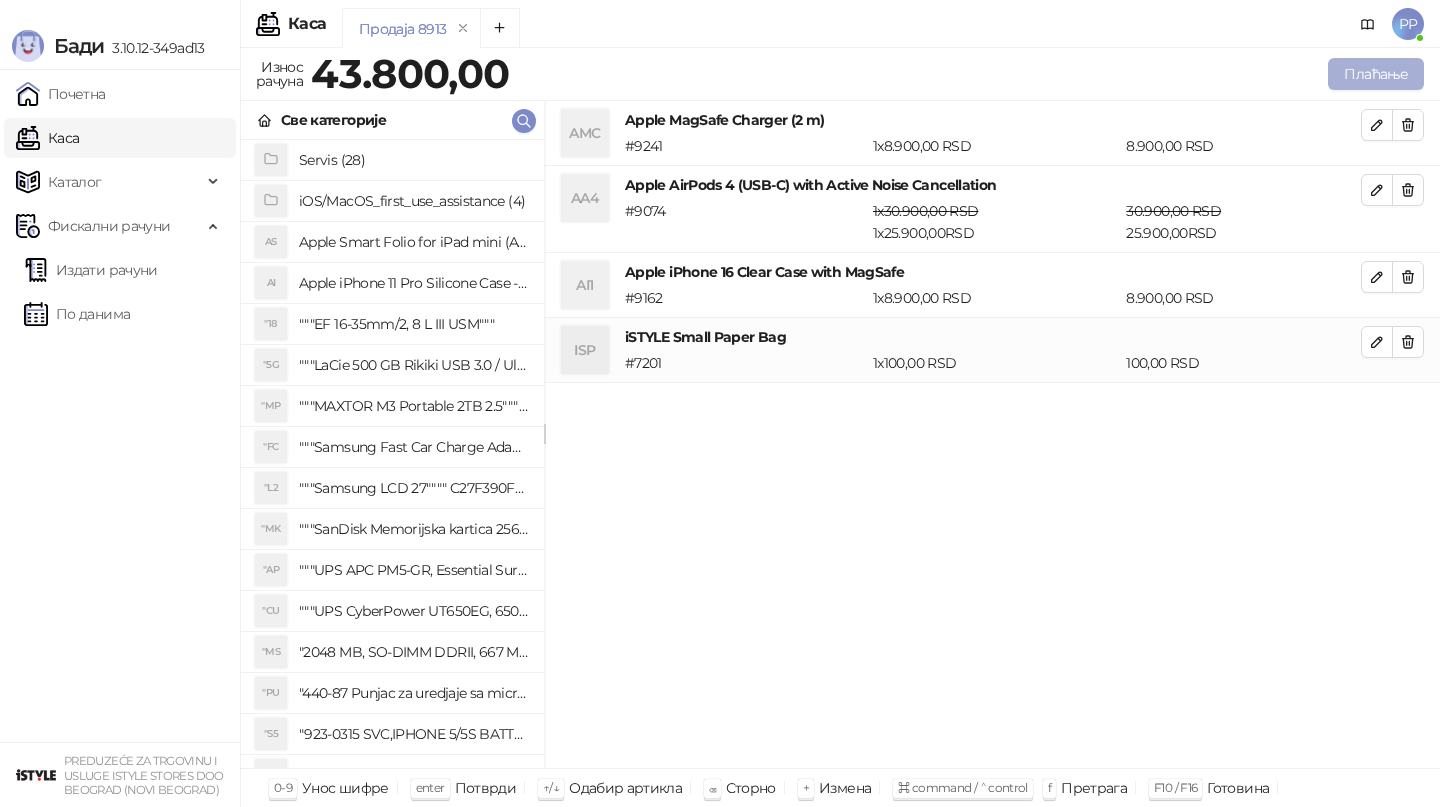 click on "Плаћање" at bounding box center [1376, 74] 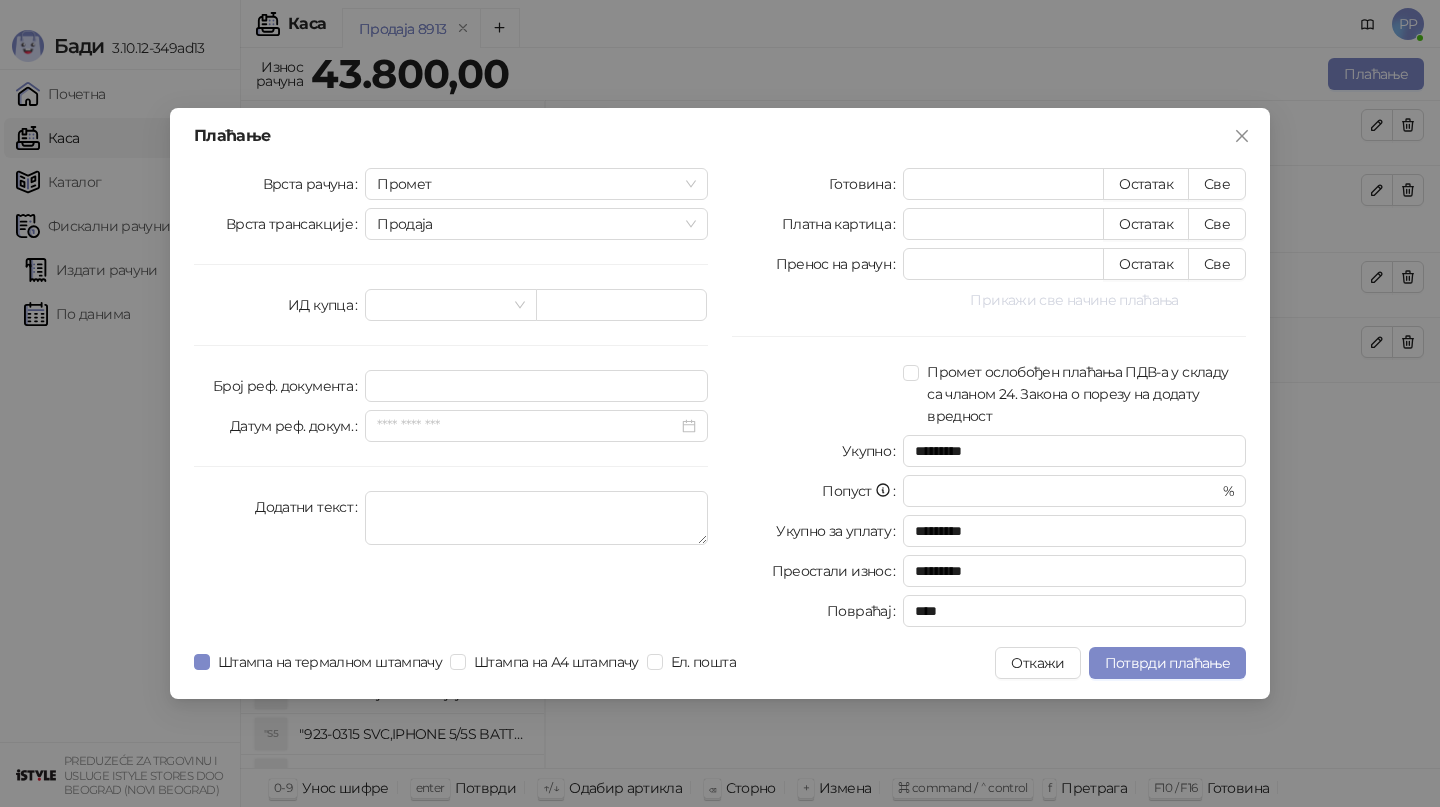click on "Прикажи све начине плаћања" at bounding box center [1074, 300] 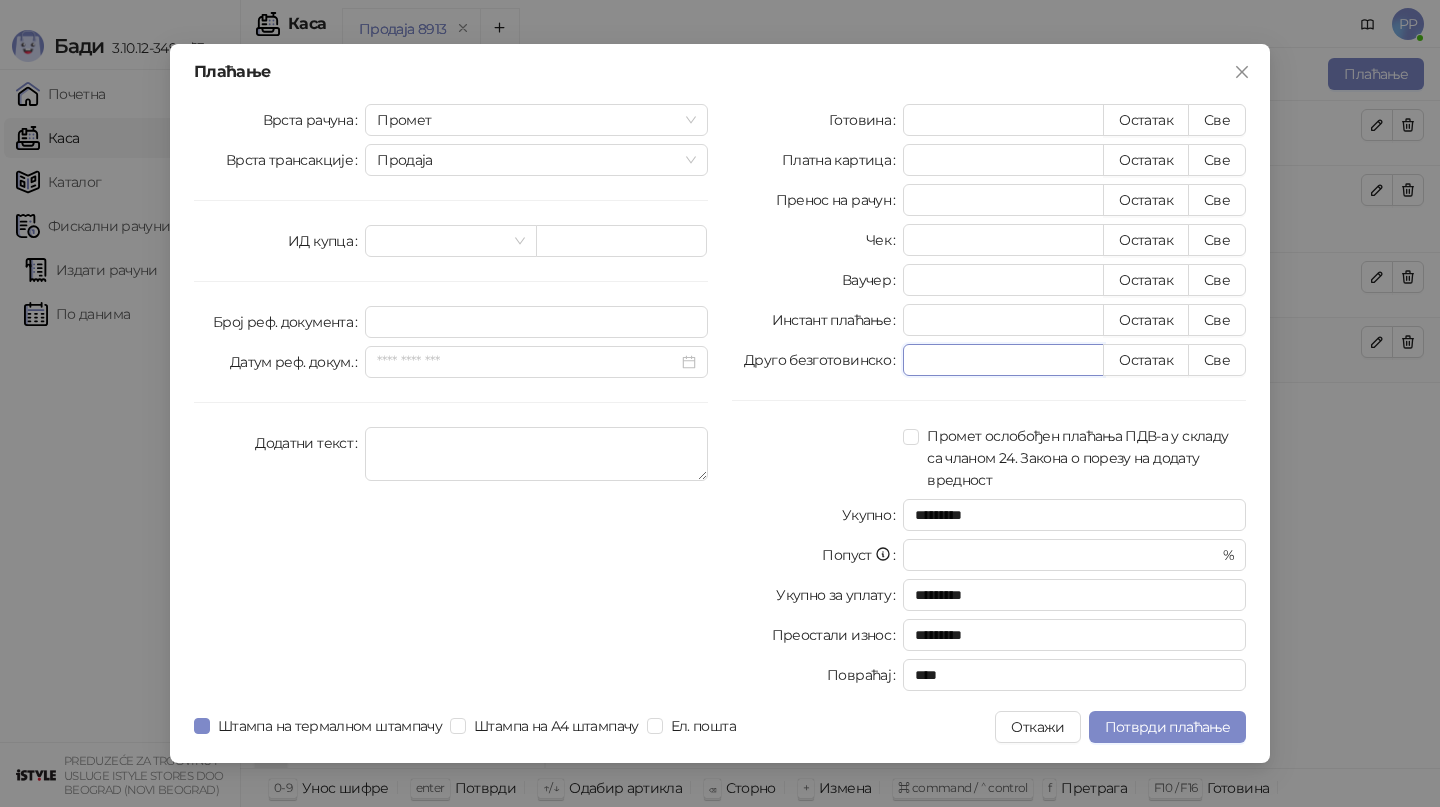 drag, startPoint x: 931, startPoint y: 361, endPoint x: 874, endPoint y: 351, distance: 57.870544 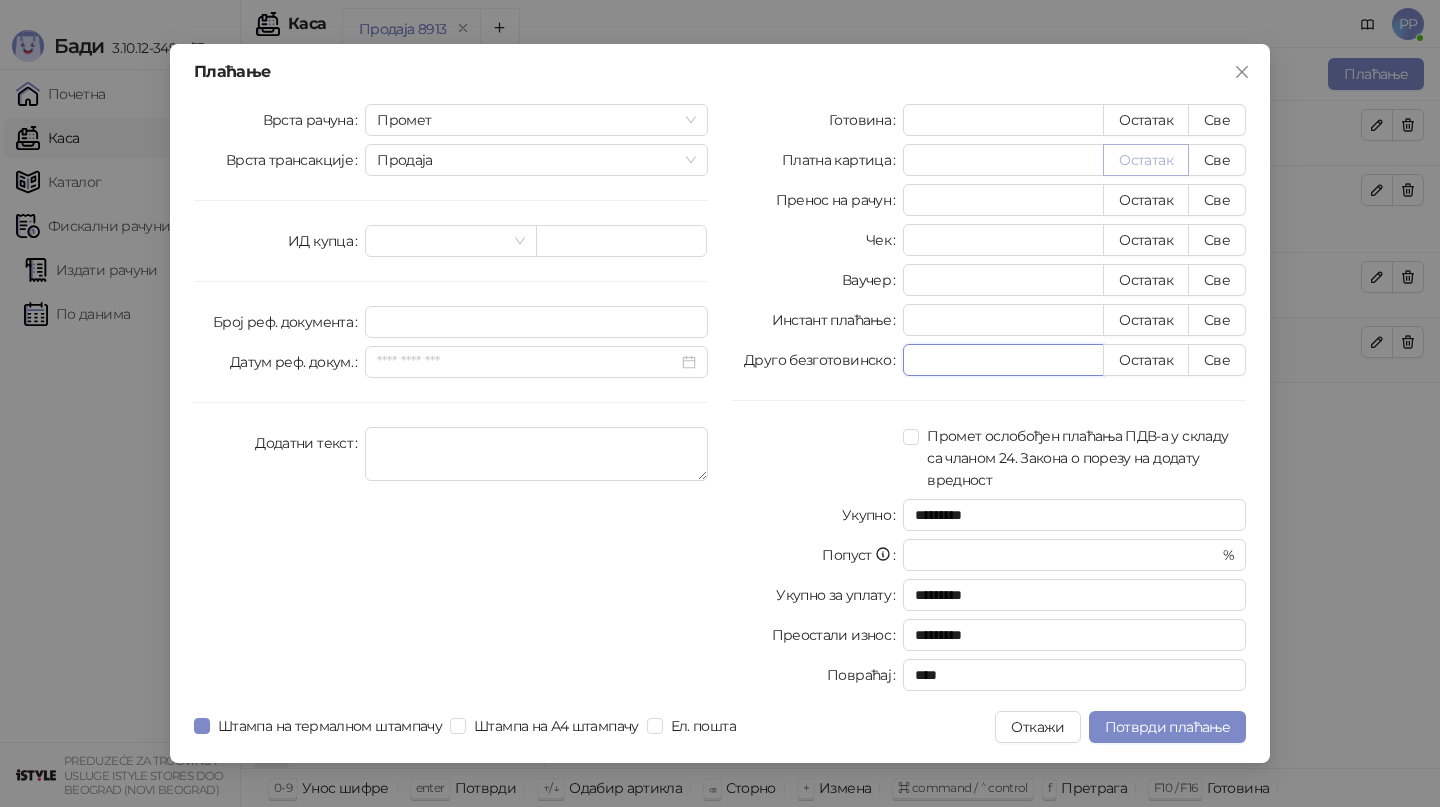 type on "****" 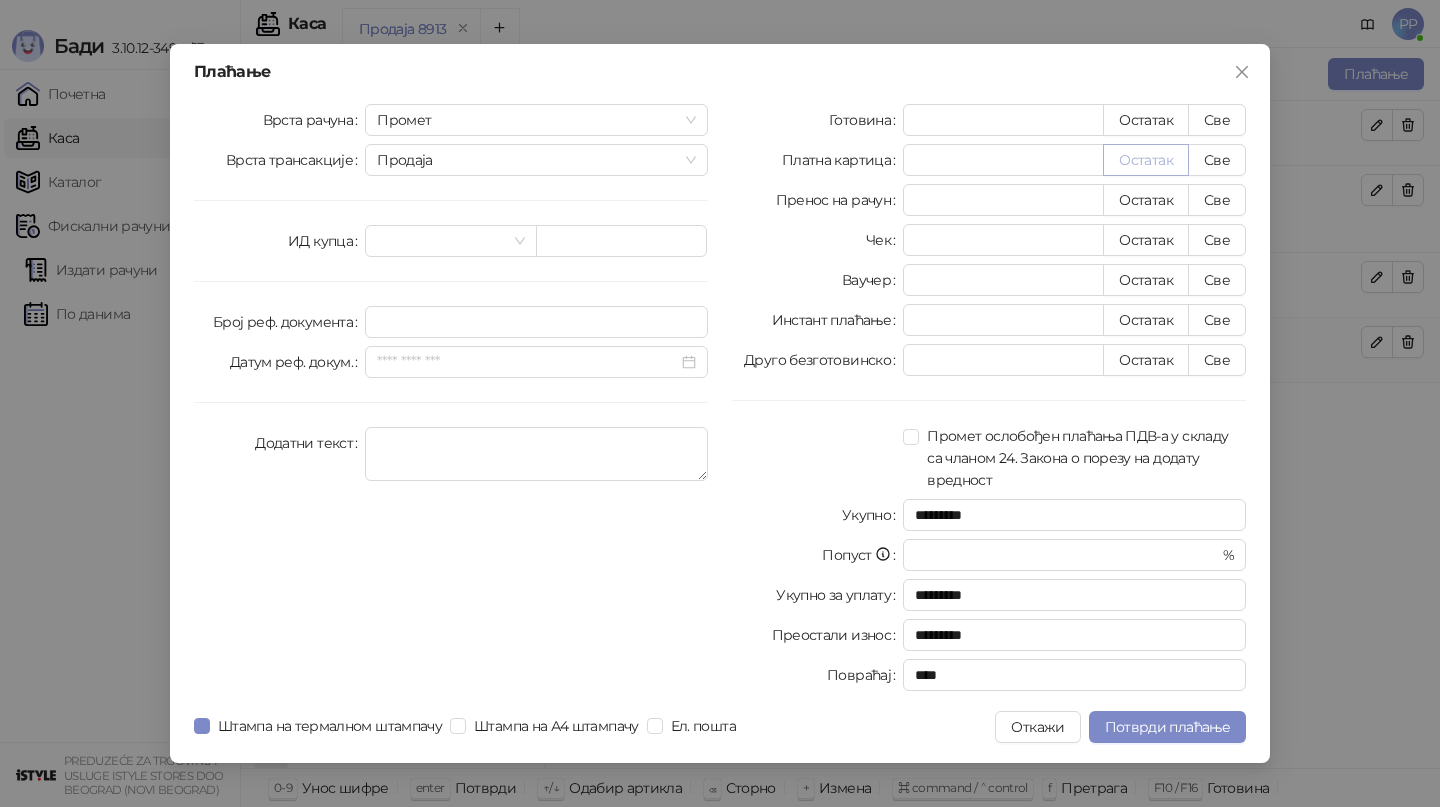 click on "Остатак" at bounding box center (1146, 160) 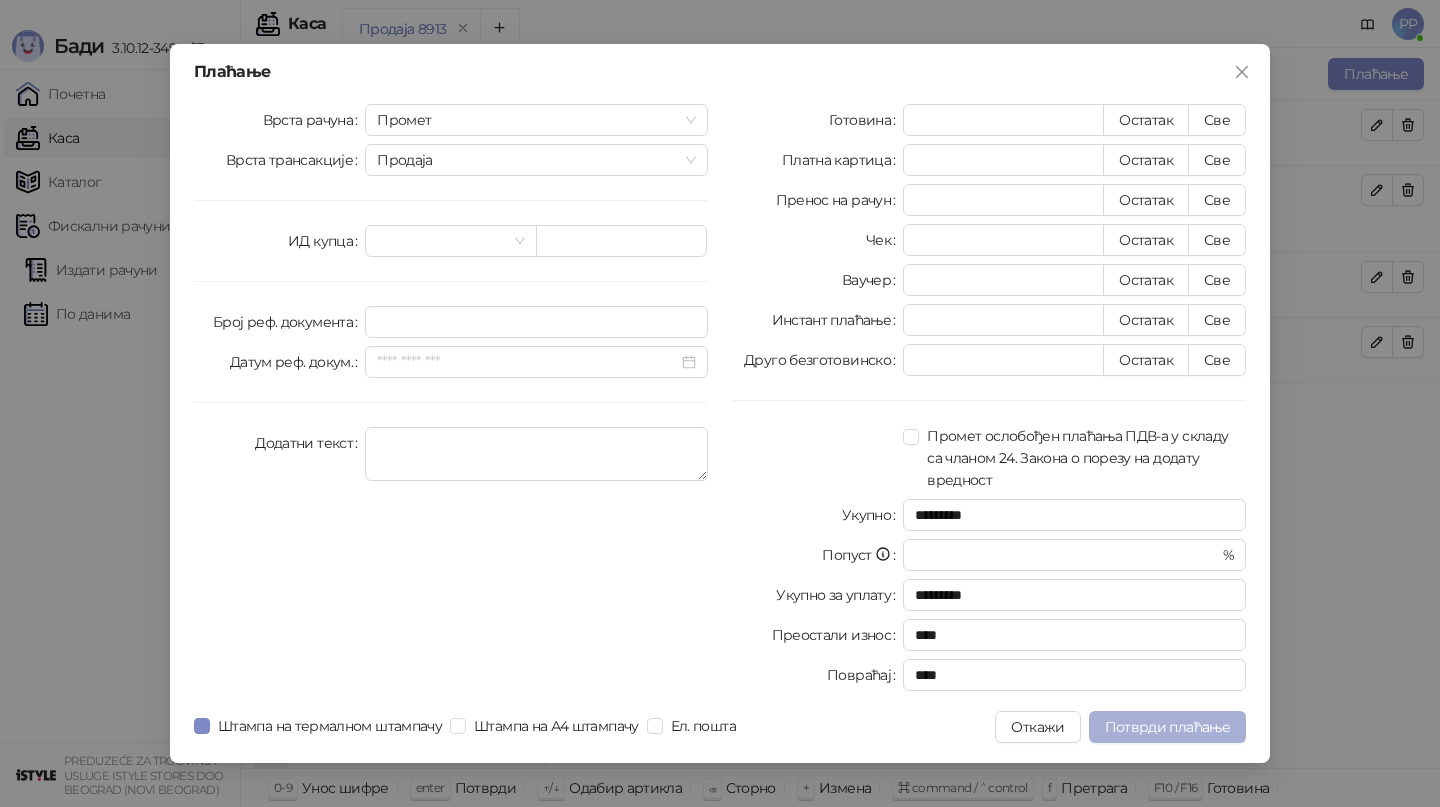 click on "Потврди плаћање" at bounding box center (1167, 727) 